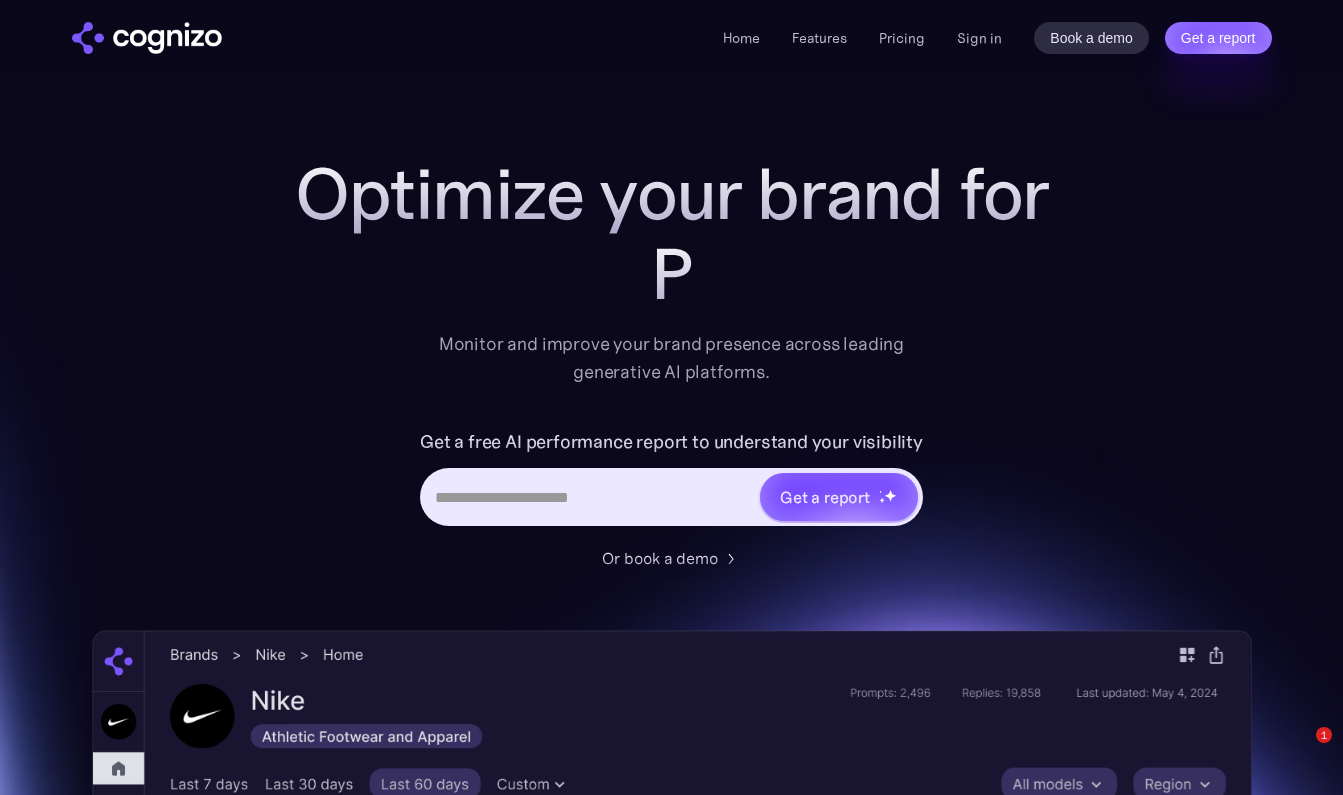 scroll, scrollTop: 0, scrollLeft: 0, axis: both 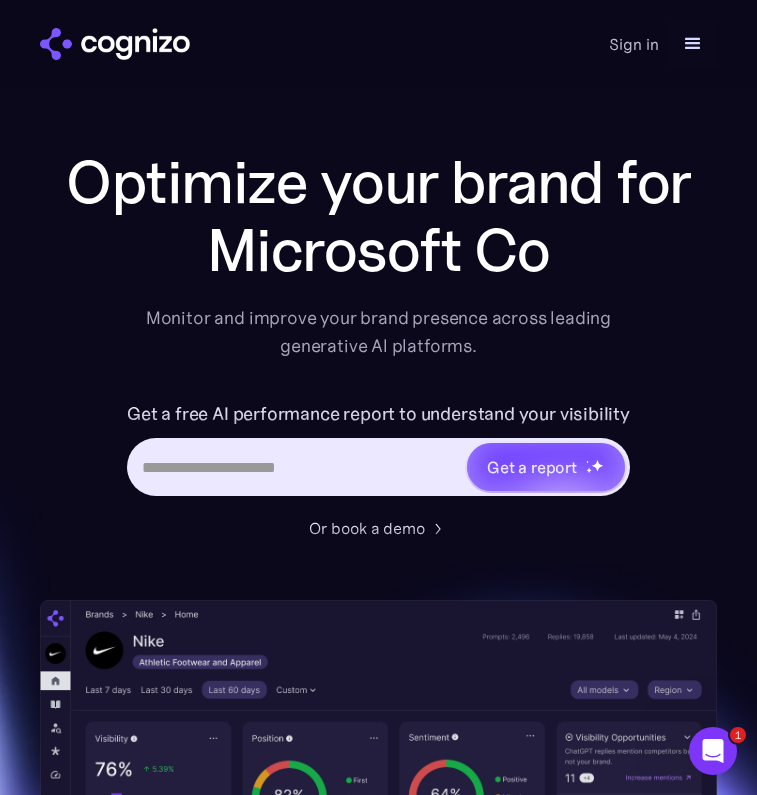 click on "Optimize your brand for" at bounding box center [378, 182] 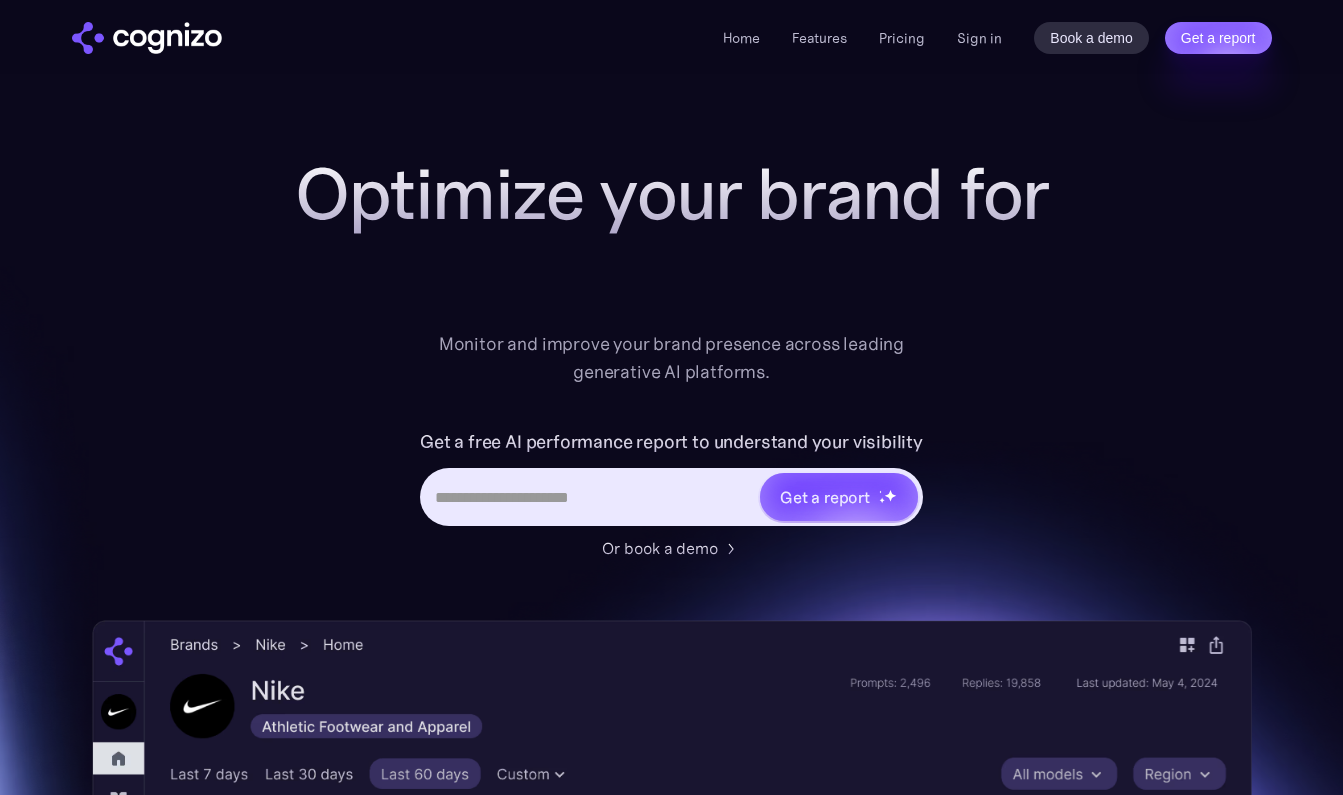 scroll, scrollTop: 0, scrollLeft: 0, axis: both 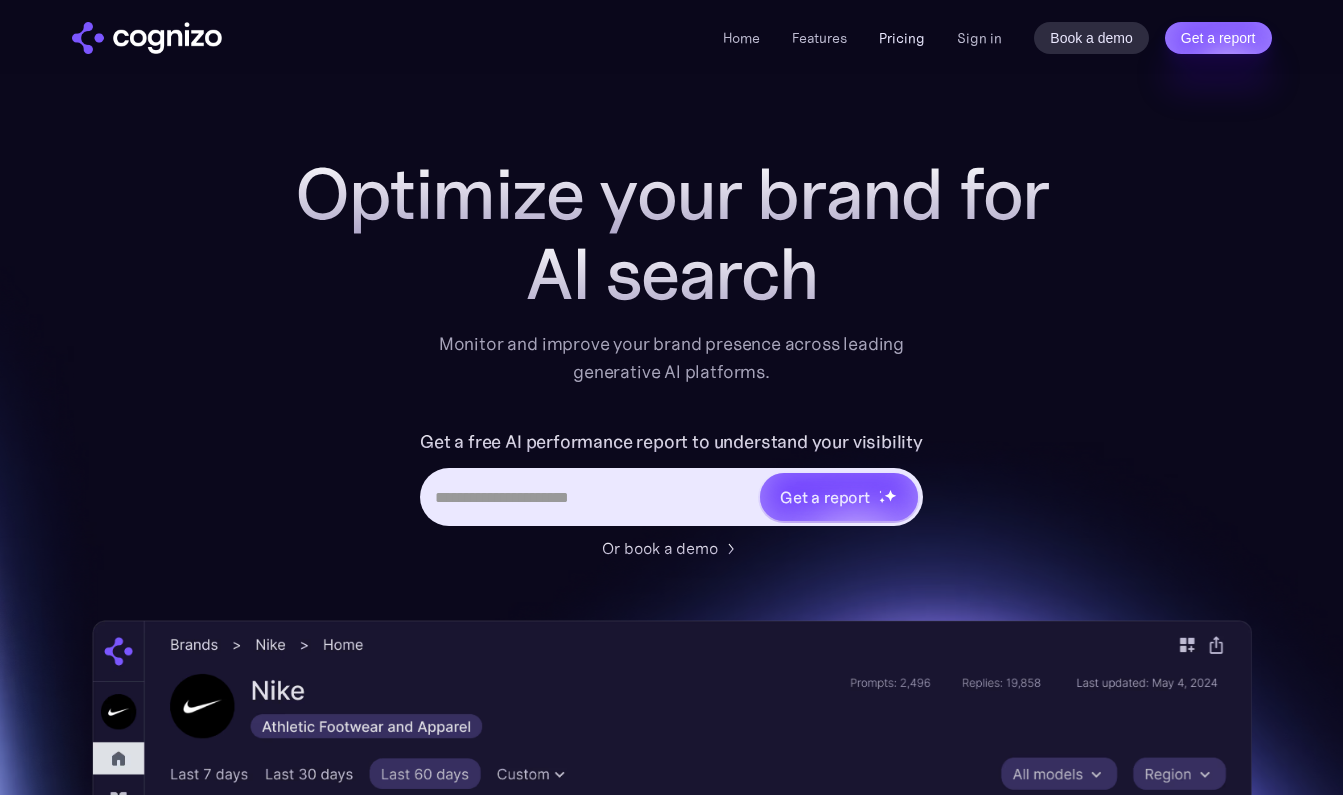 click on "Pricing" at bounding box center (902, 38) 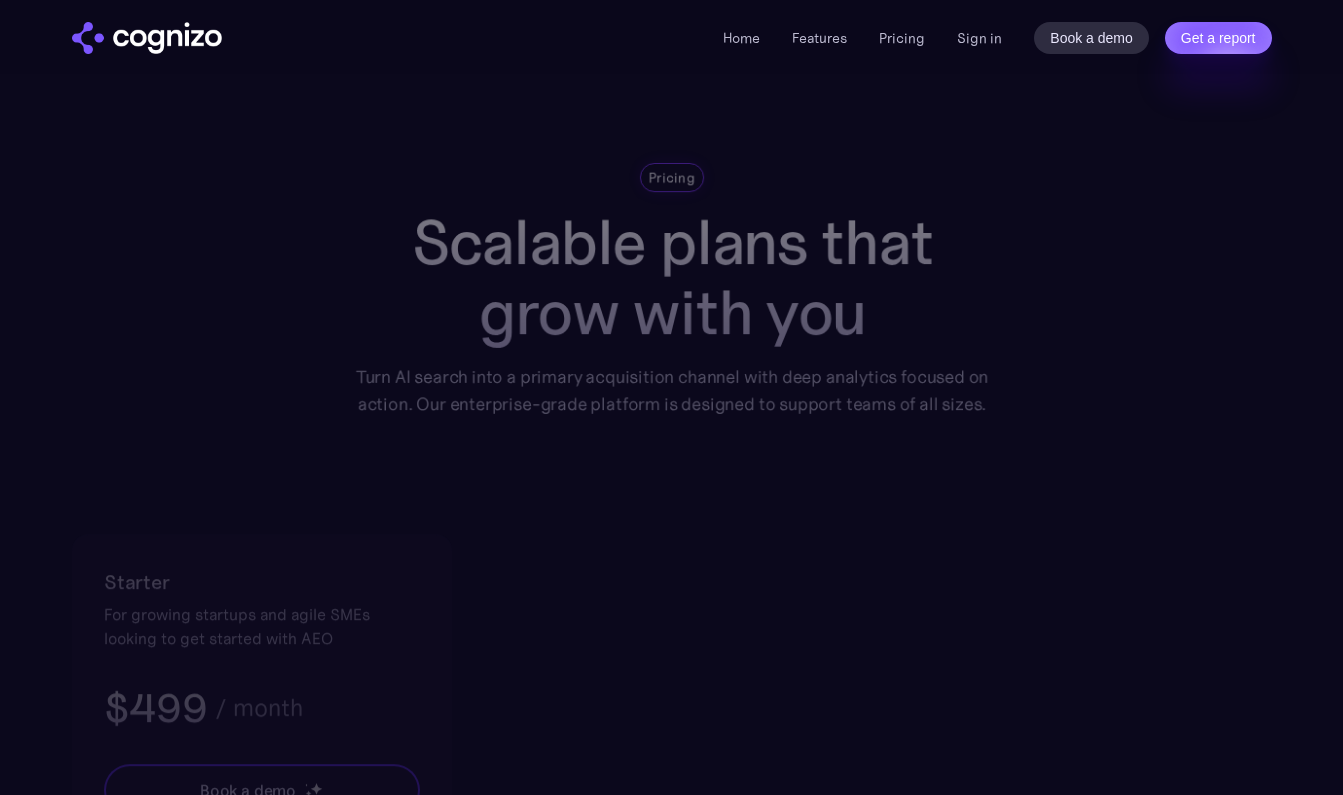 scroll, scrollTop: 0, scrollLeft: 0, axis: both 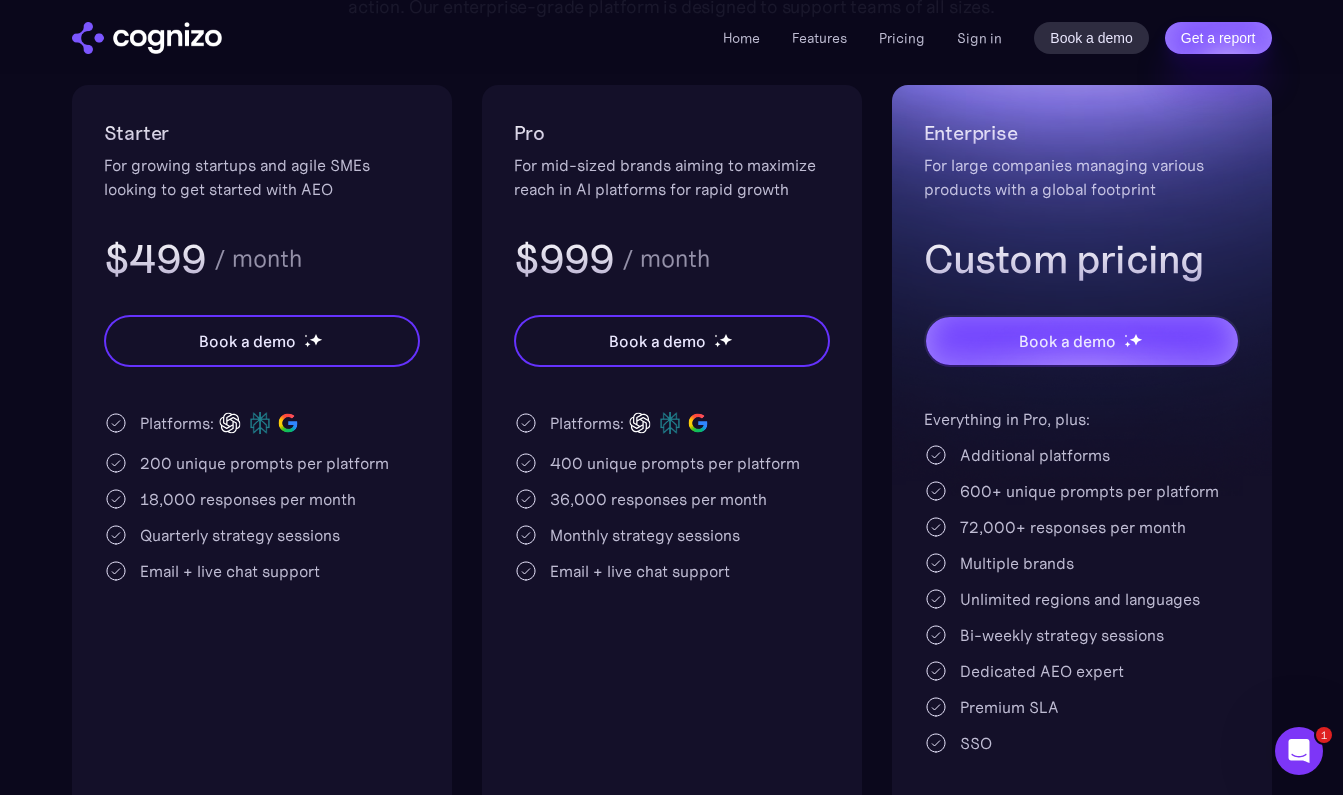 click at bounding box center [147, 38] 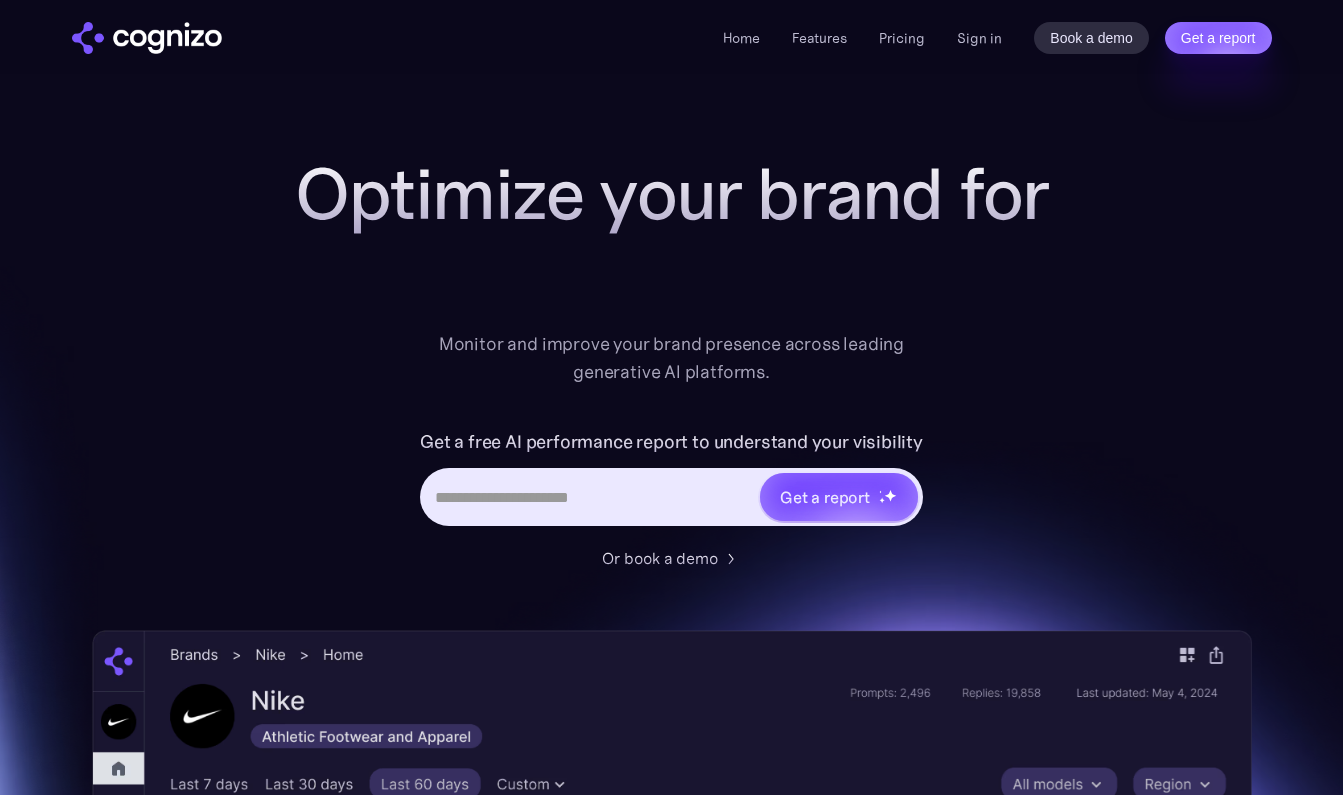 scroll, scrollTop: 0, scrollLeft: 0, axis: both 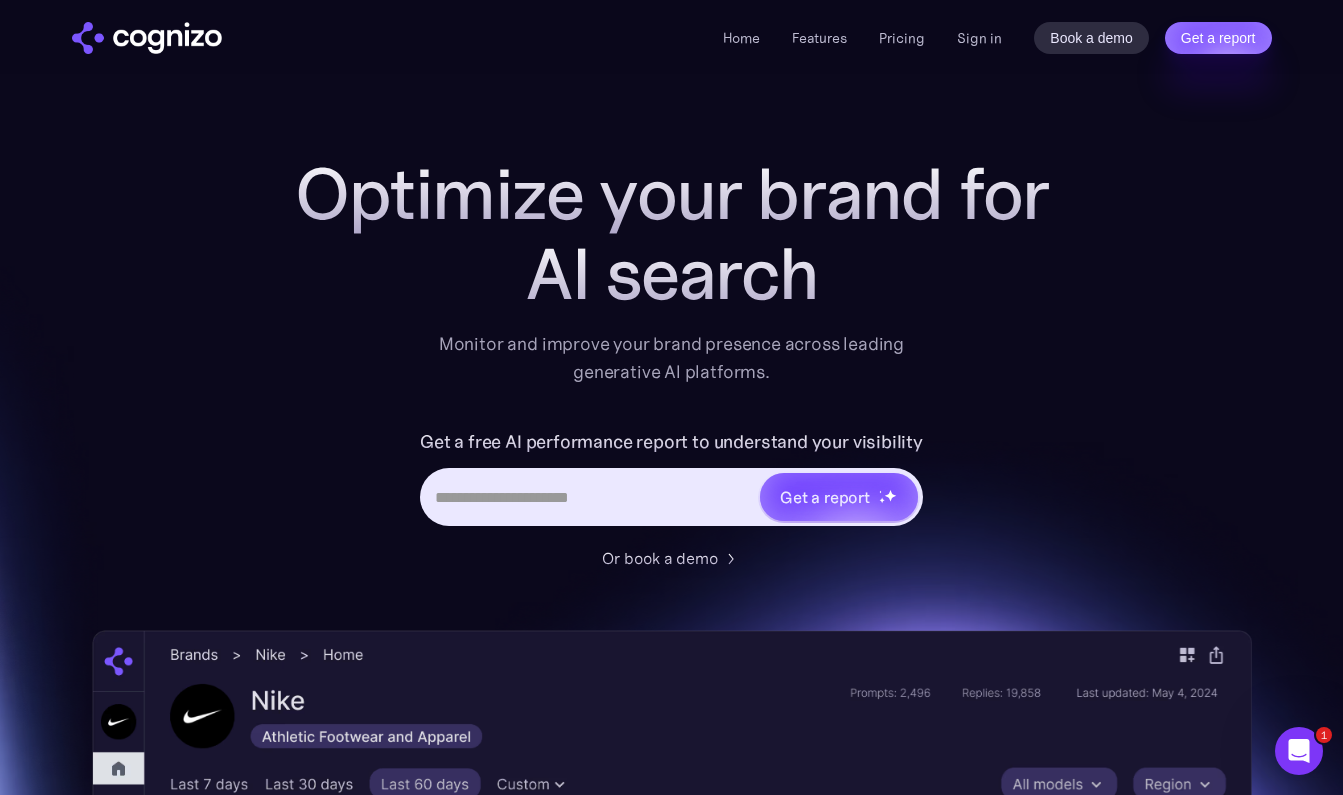 click on "**********" at bounding box center [671, 3274] 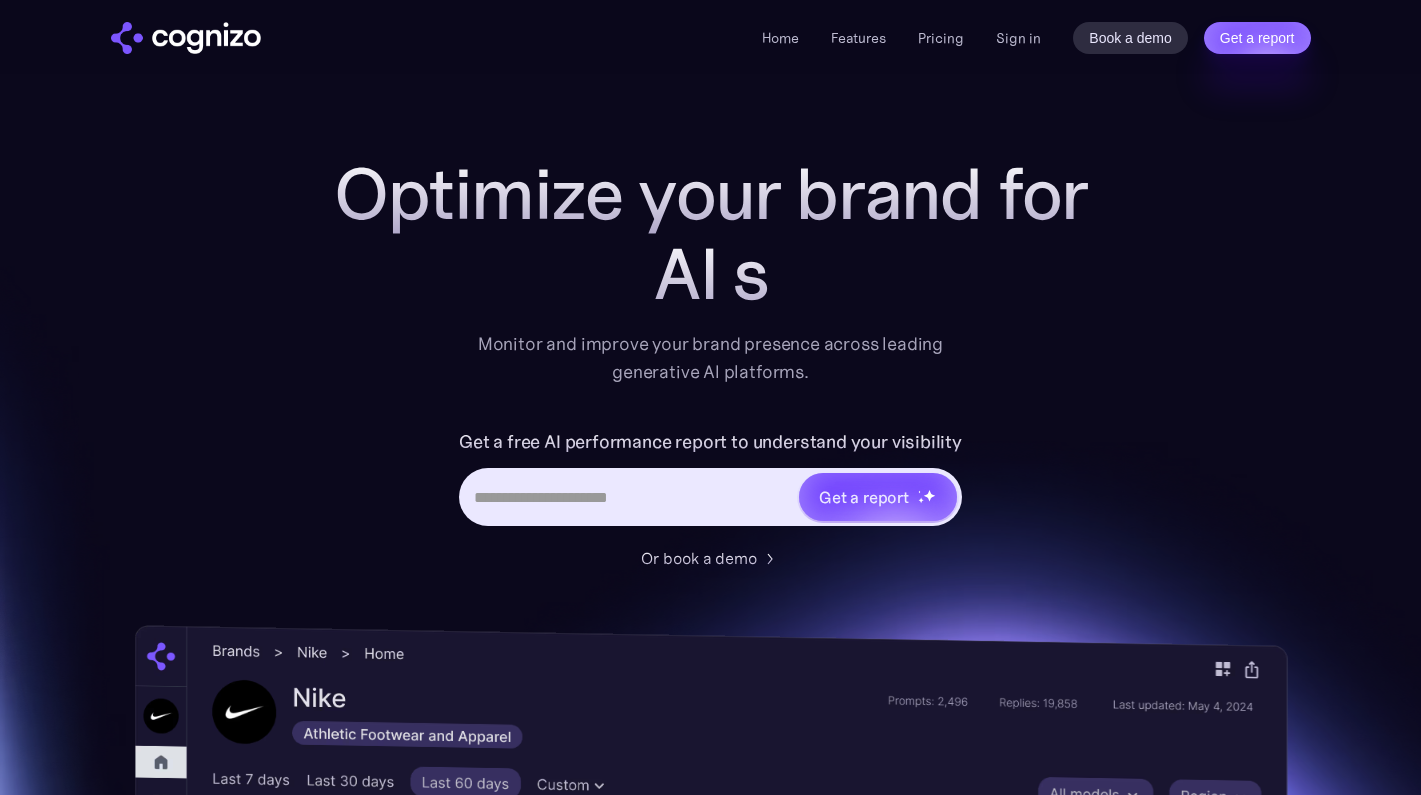 scroll, scrollTop: 0, scrollLeft: 0, axis: both 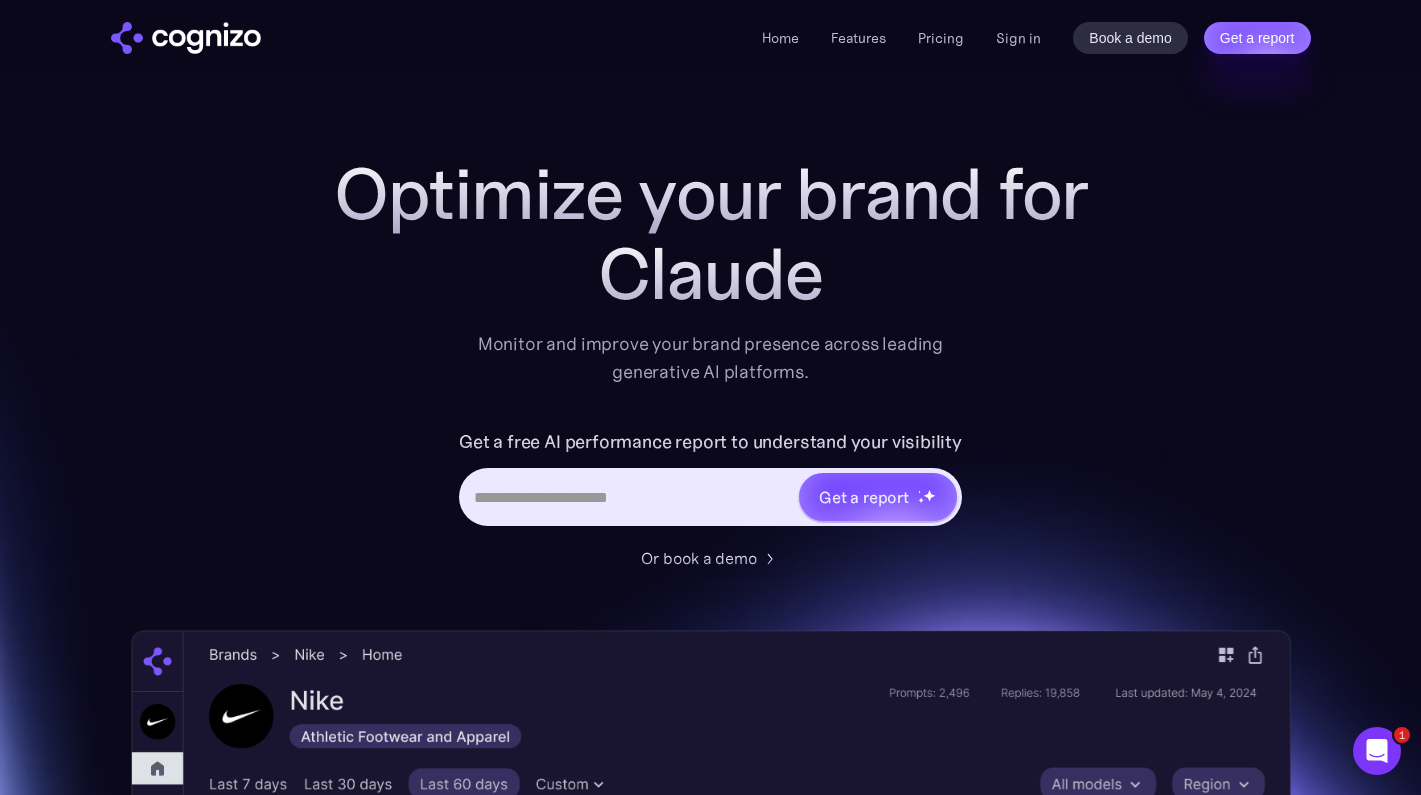 click on "Optimize your brand for Claude Monitor and improve your brand presence across leading generative AI platforms." at bounding box center [711, 270] 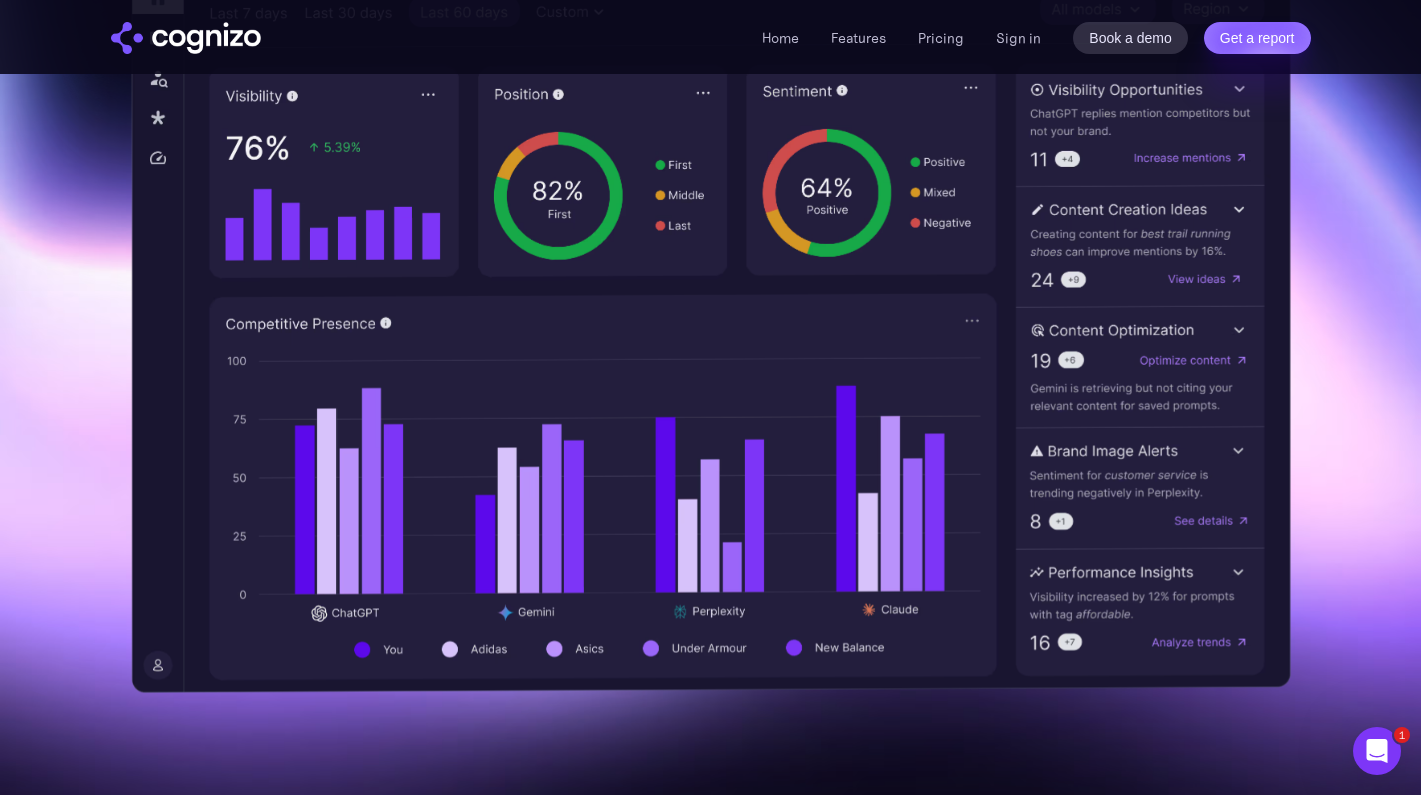 scroll, scrollTop: 0, scrollLeft: 0, axis: both 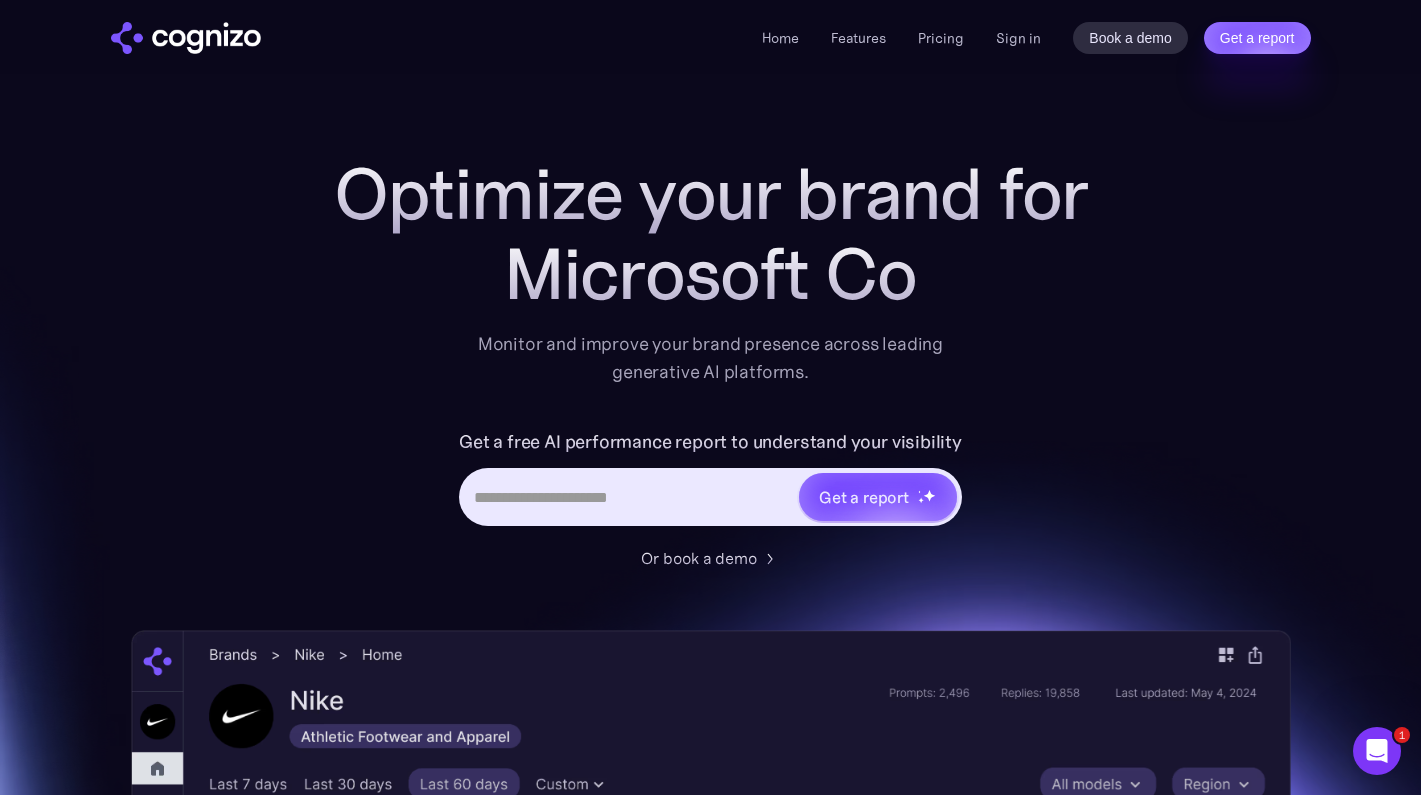 click on "Home Features Pricing Book a demo Get a report Sign in Book a demo Get a report" at bounding box center (710, 37) 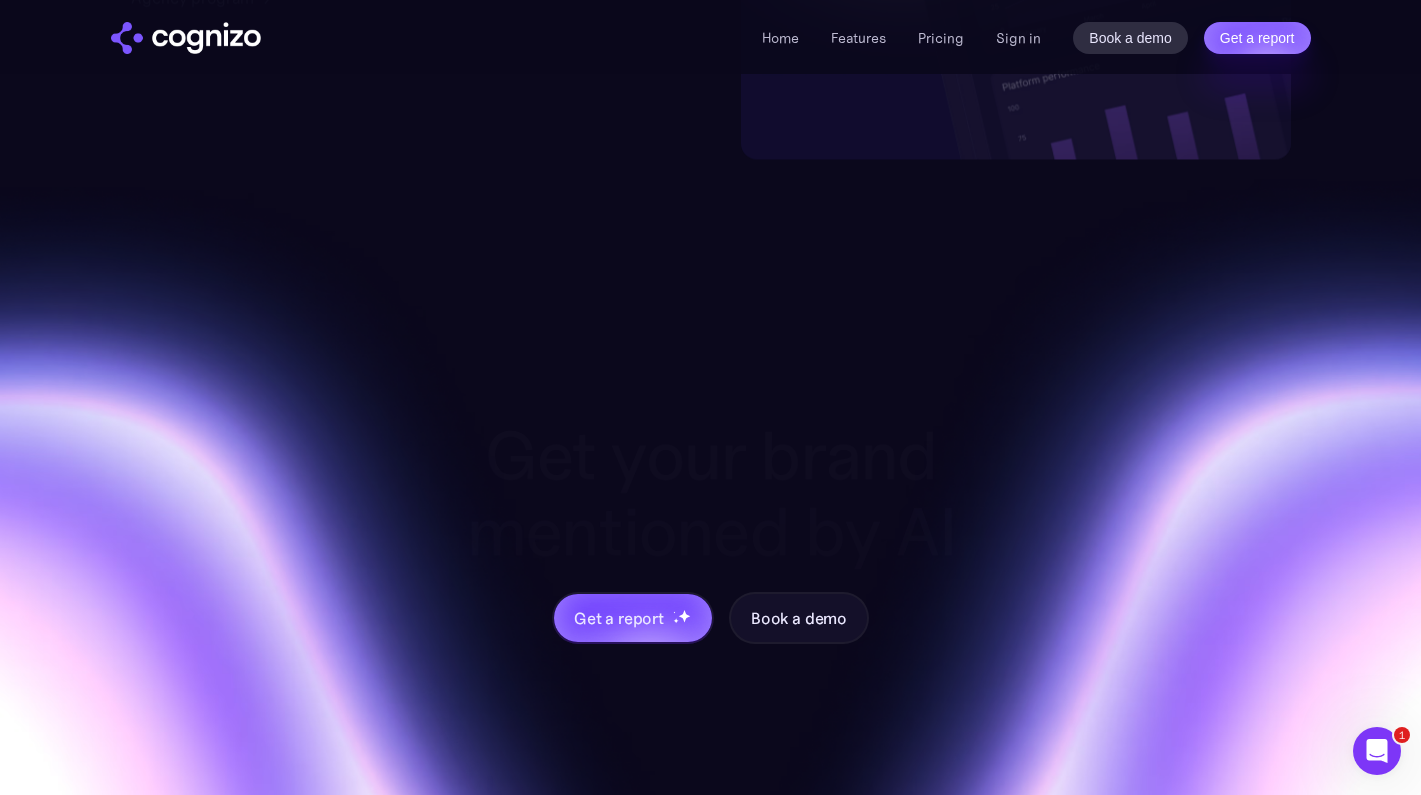 scroll, scrollTop: 5345, scrollLeft: 0, axis: vertical 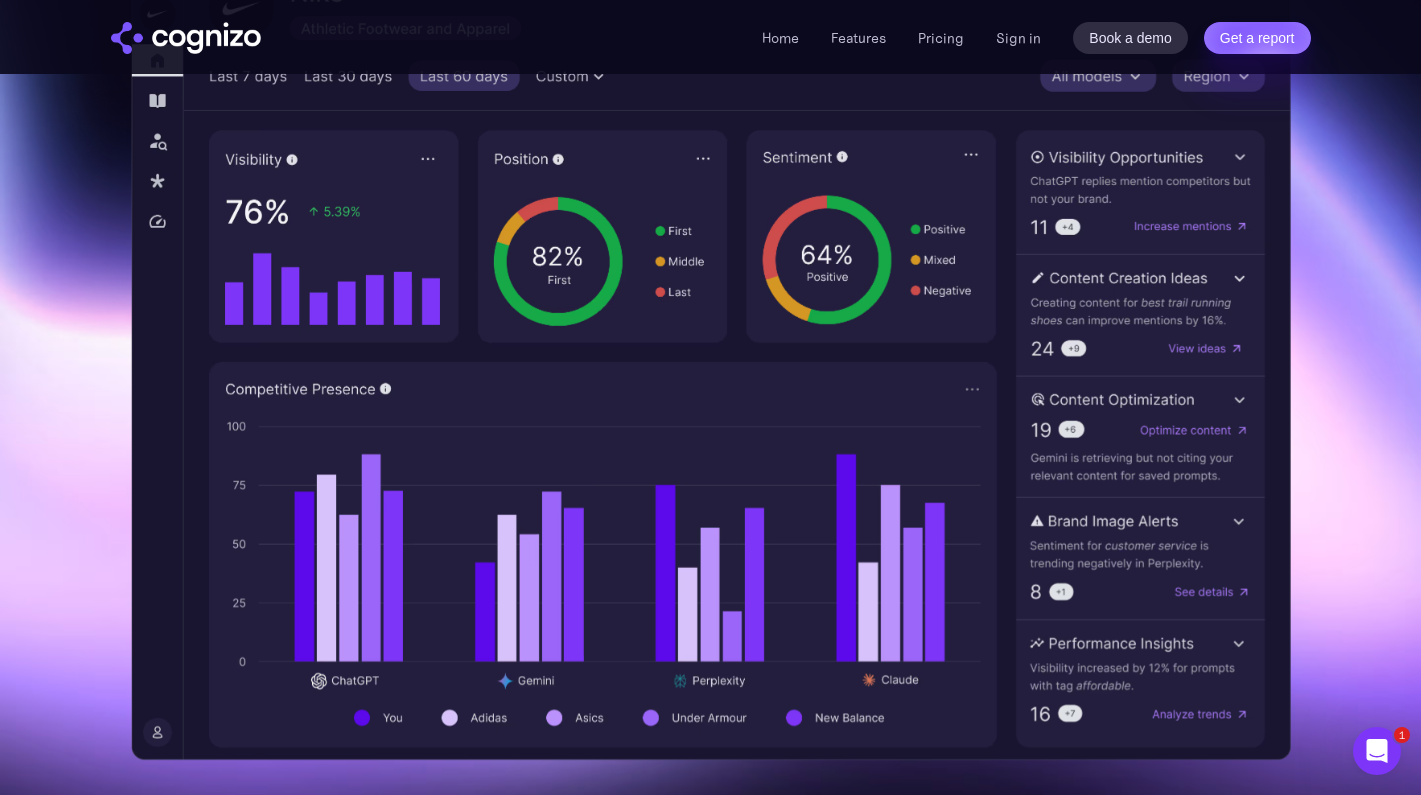 click at bounding box center [710, 304] 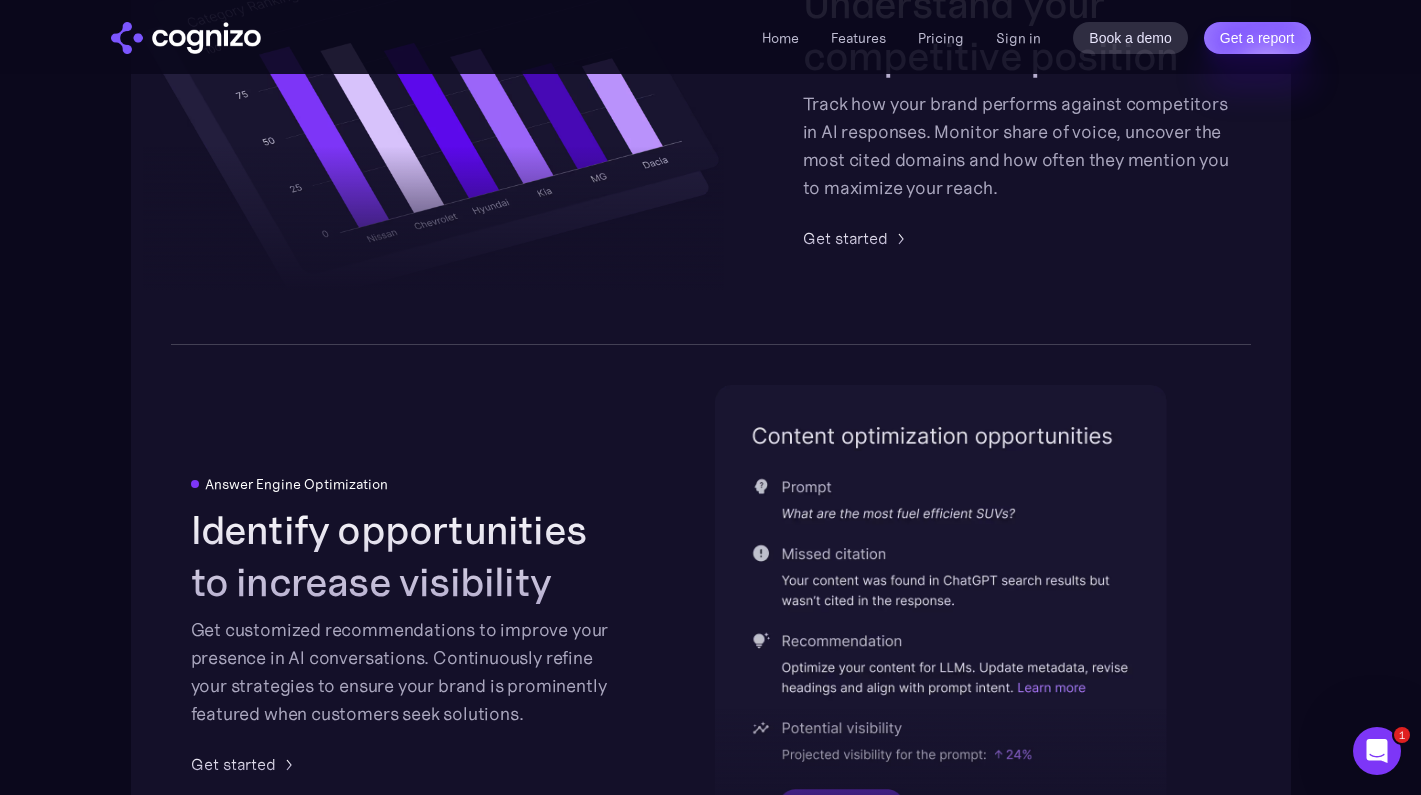 scroll, scrollTop: 3712, scrollLeft: 0, axis: vertical 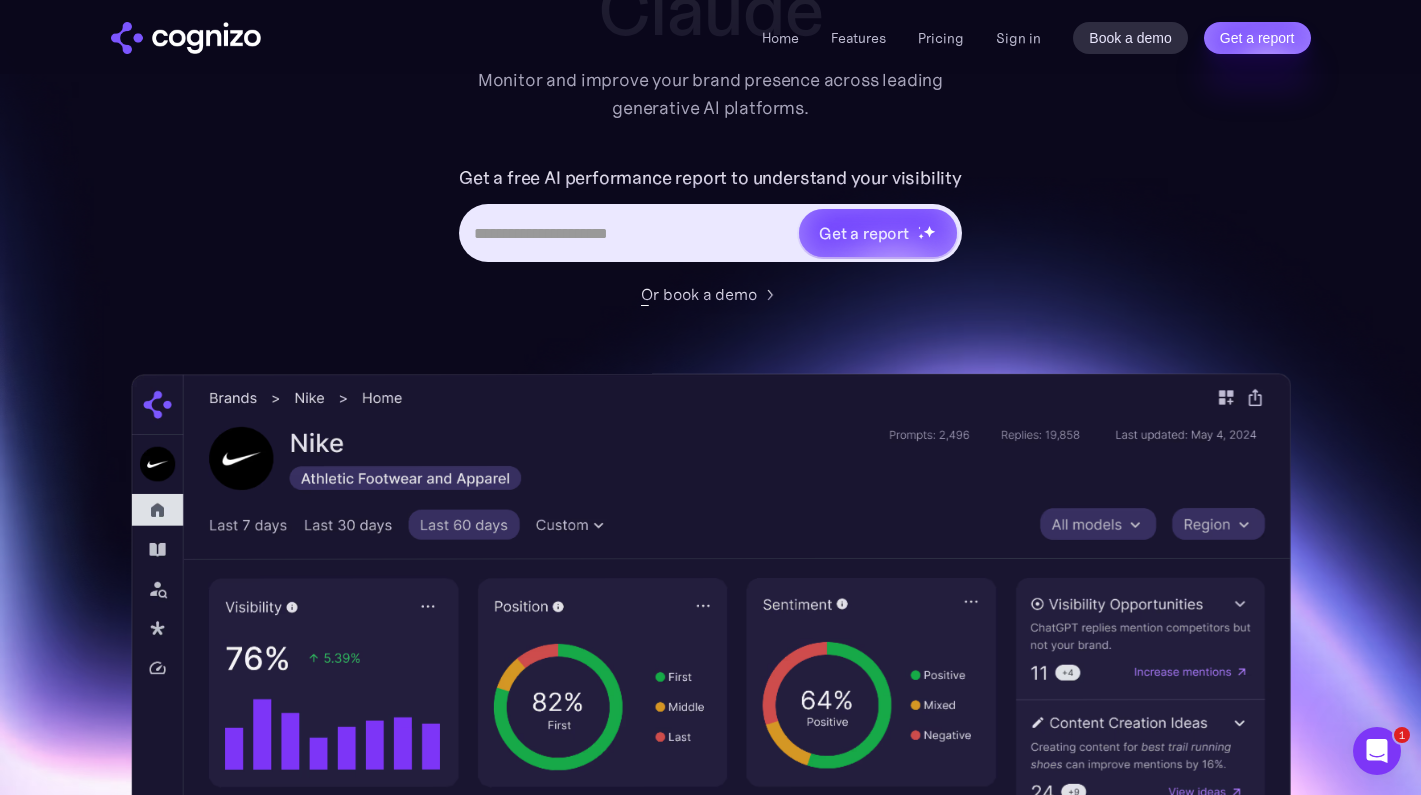 click at bounding box center [711, 785] 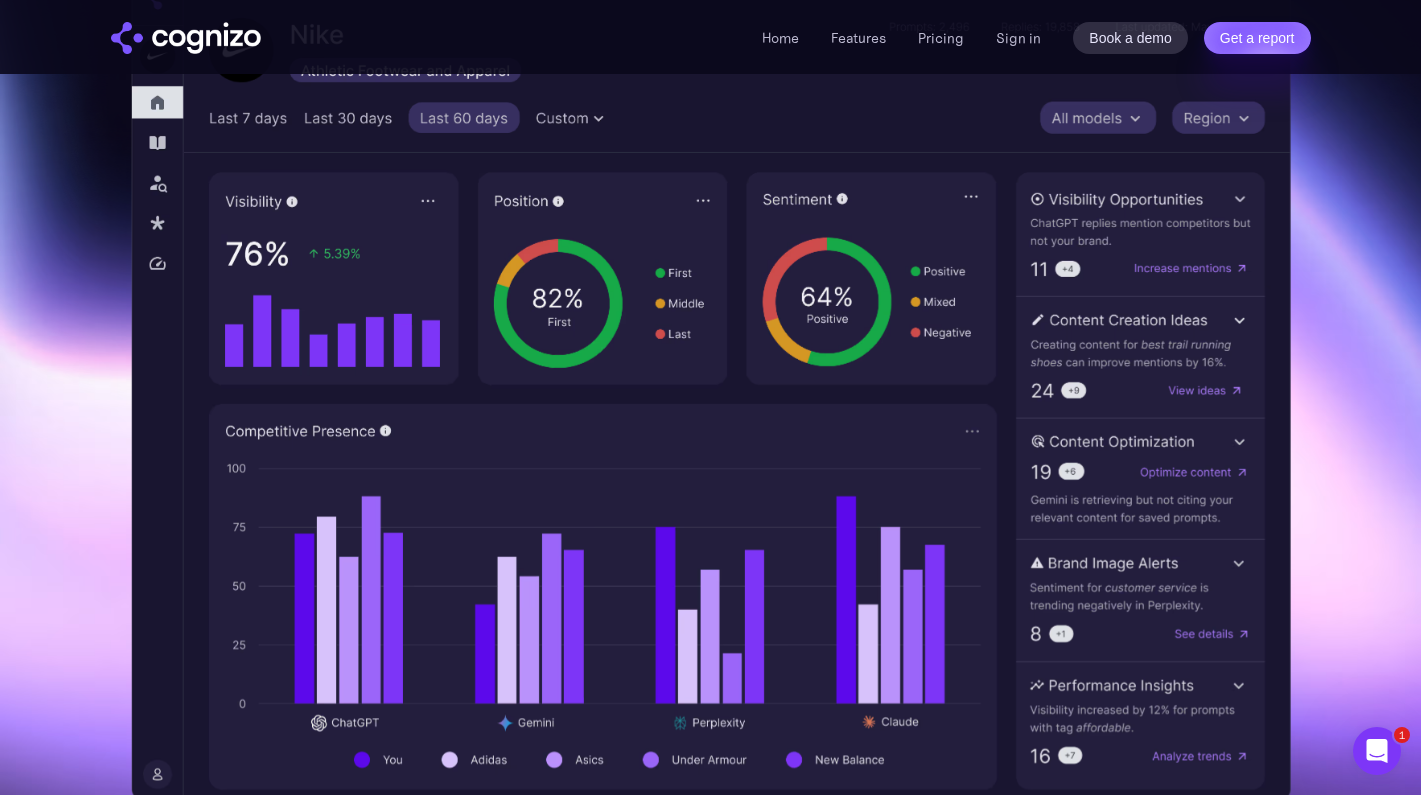 scroll, scrollTop: 668, scrollLeft: 0, axis: vertical 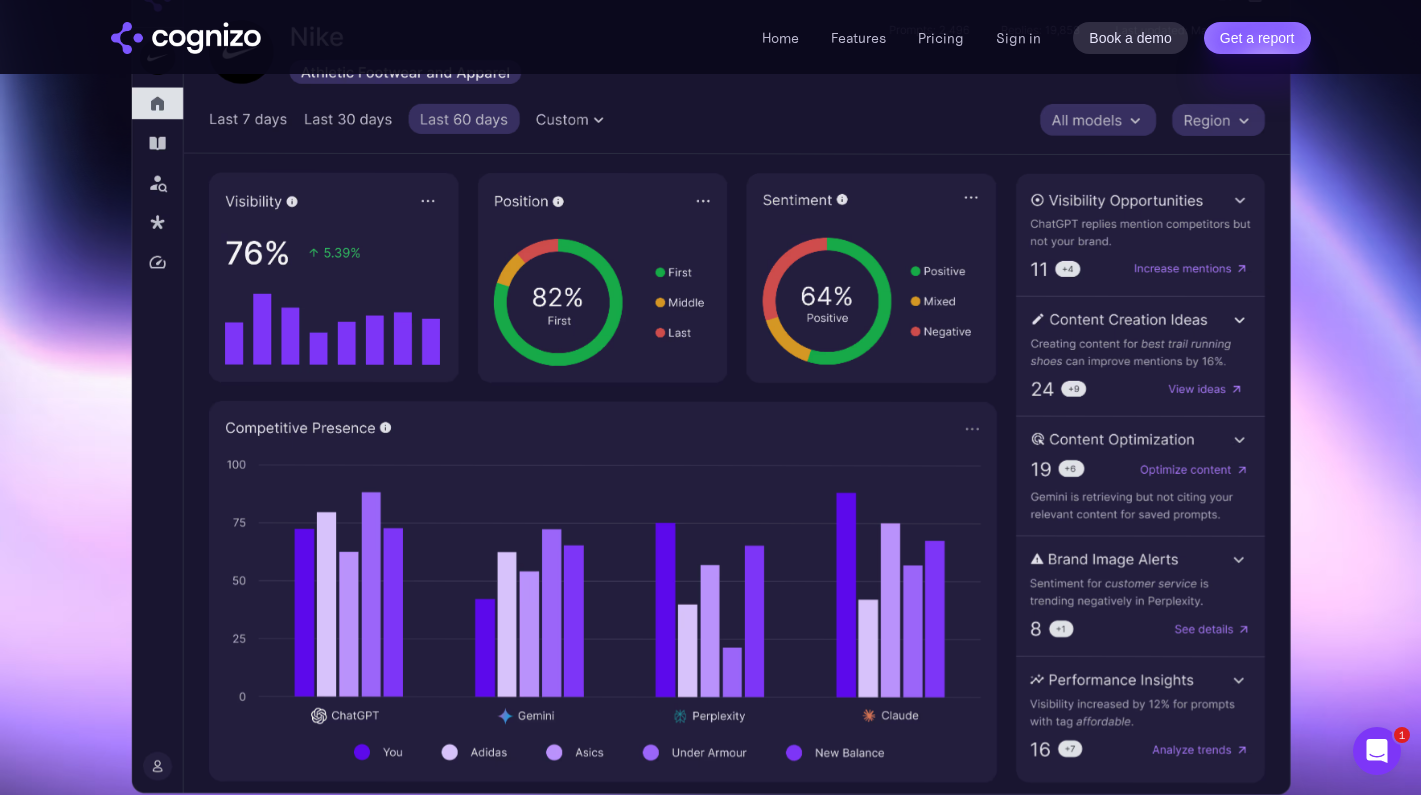 click at bounding box center (711, 381) 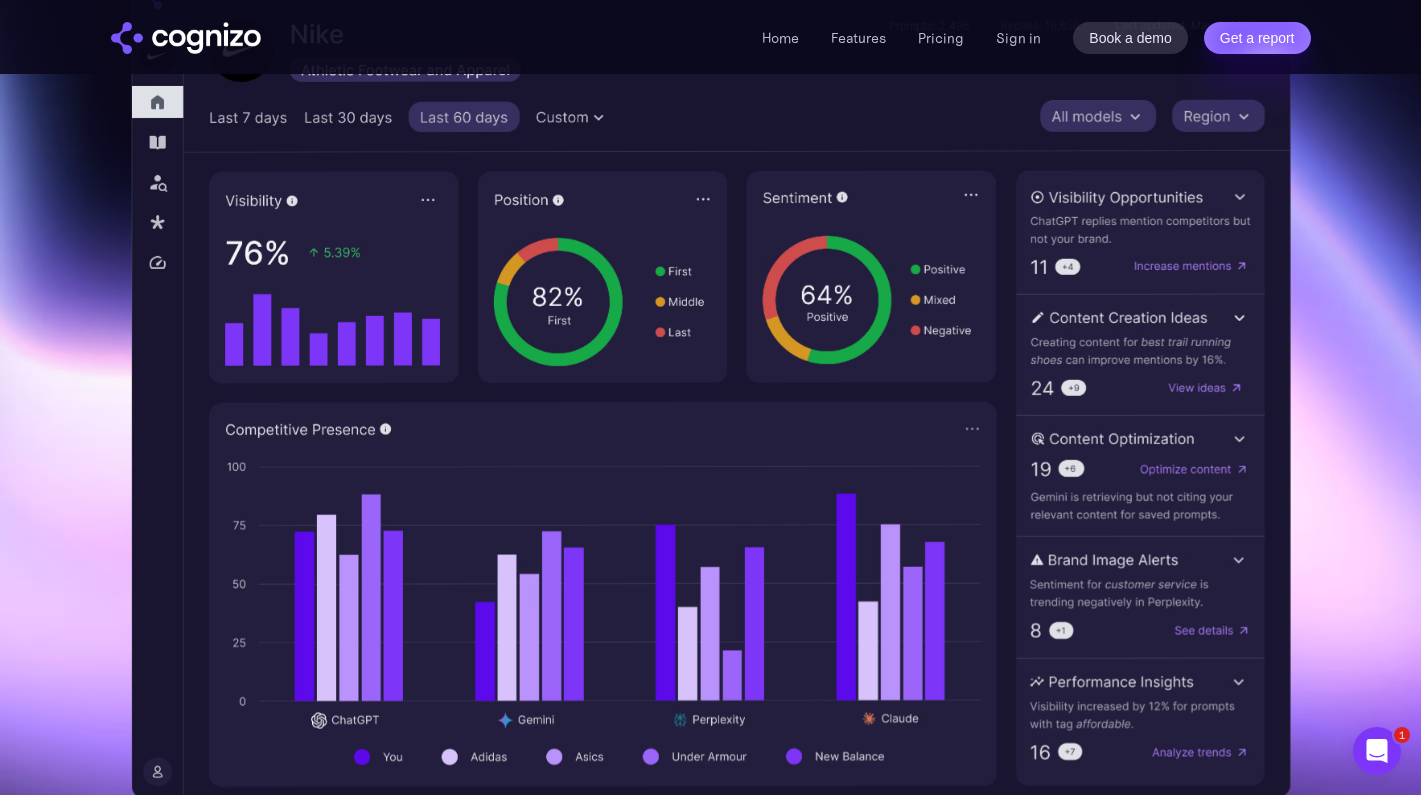 click at bounding box center [711, 381] 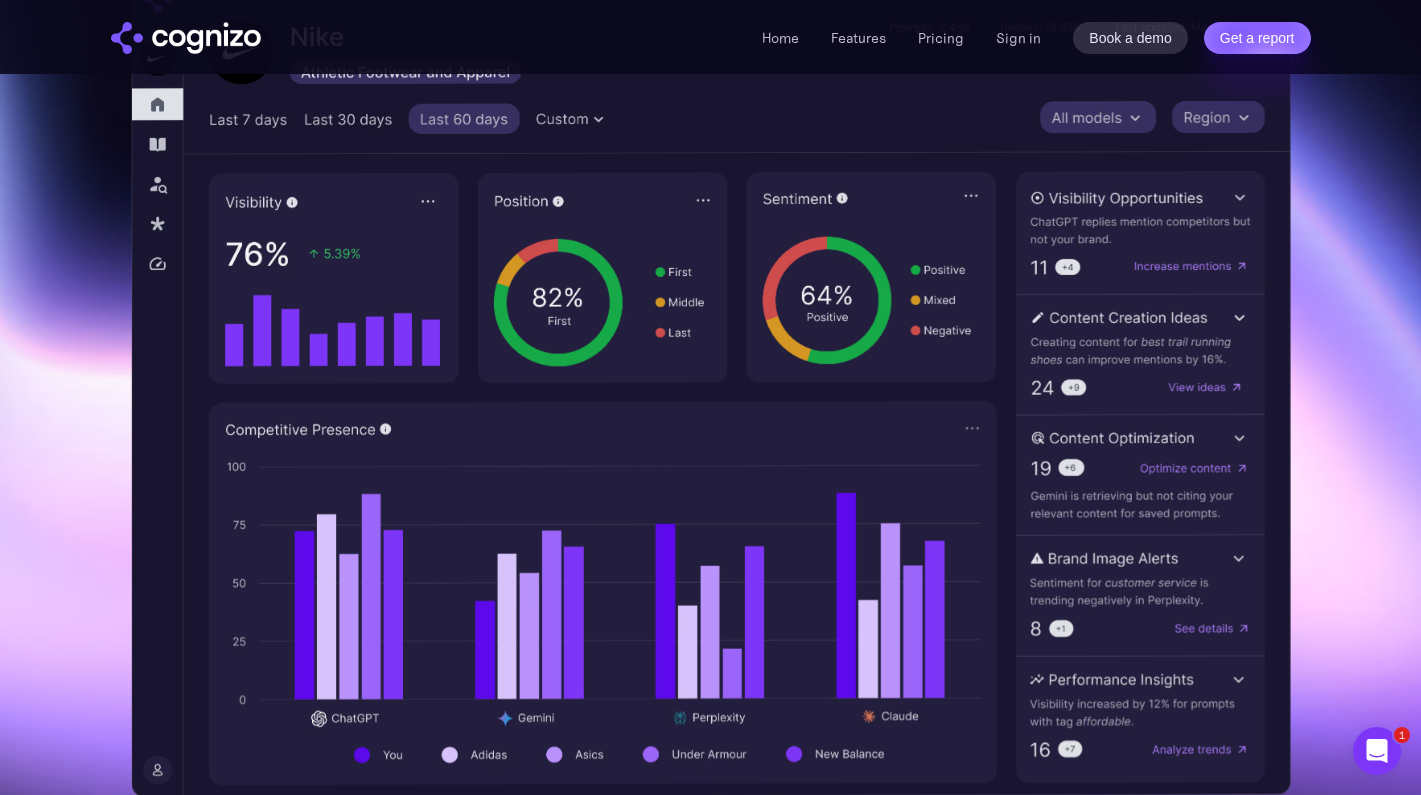 click at bounding box center (711, 381) 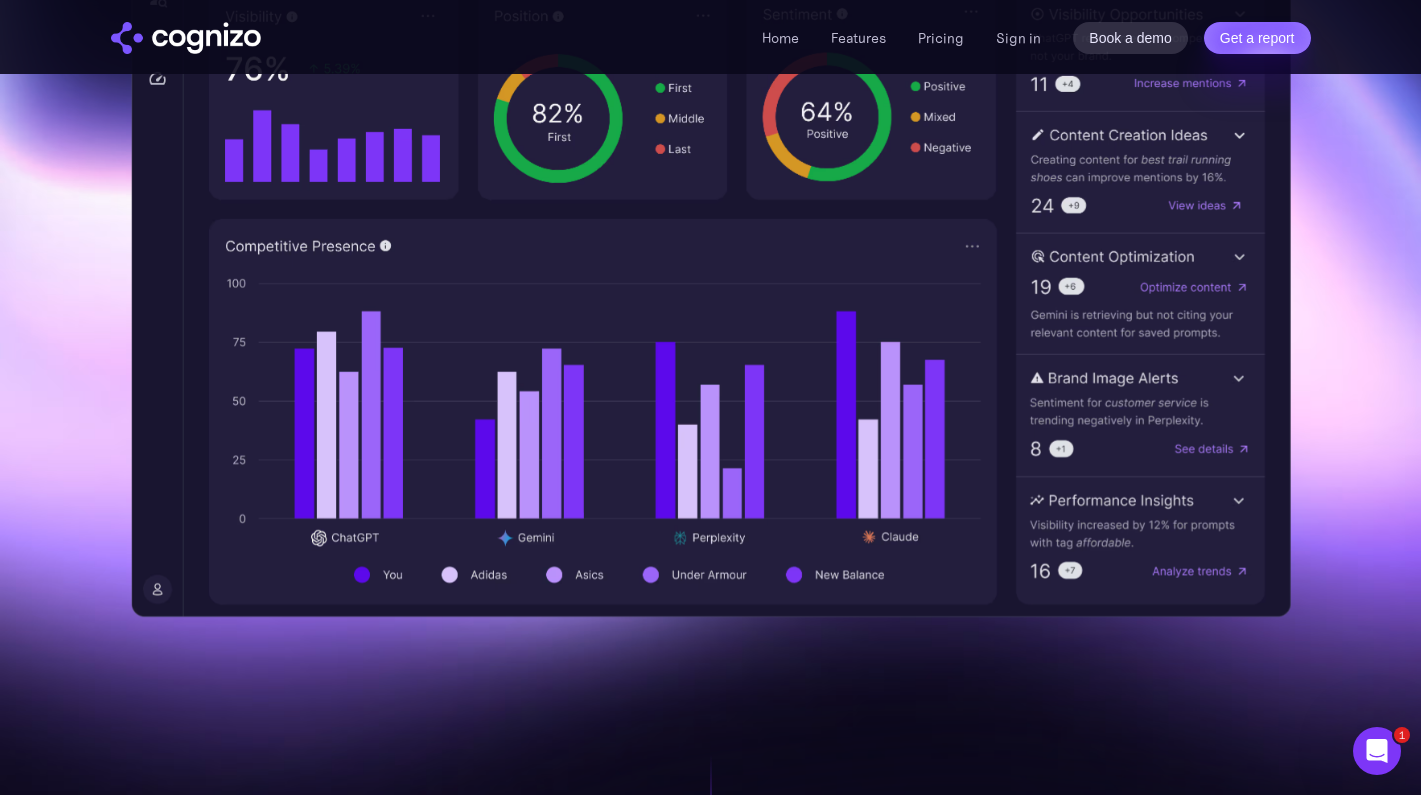 scroll, scrollTop: 694, scrollLeft: 0, axis: vertical 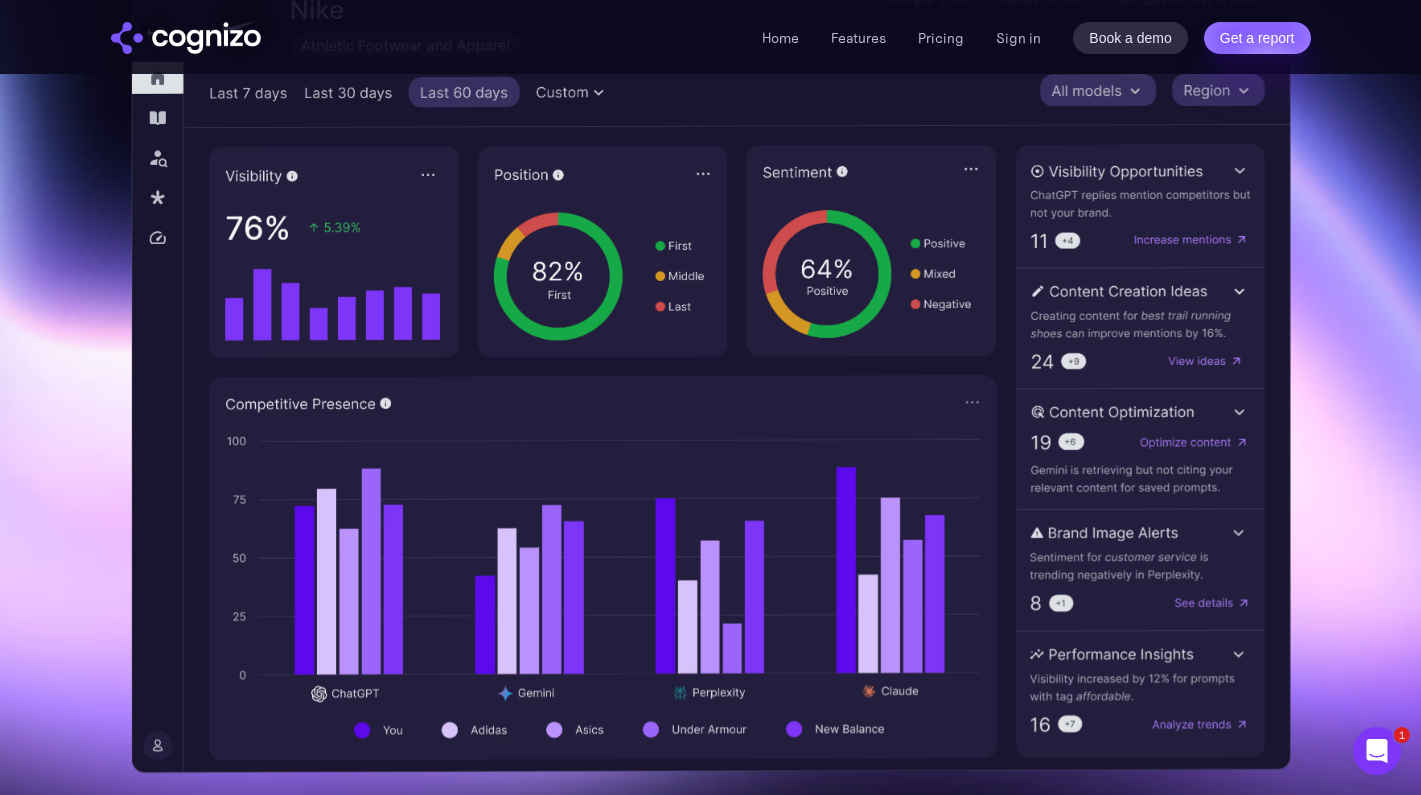 click at bounding box center (711, 355) 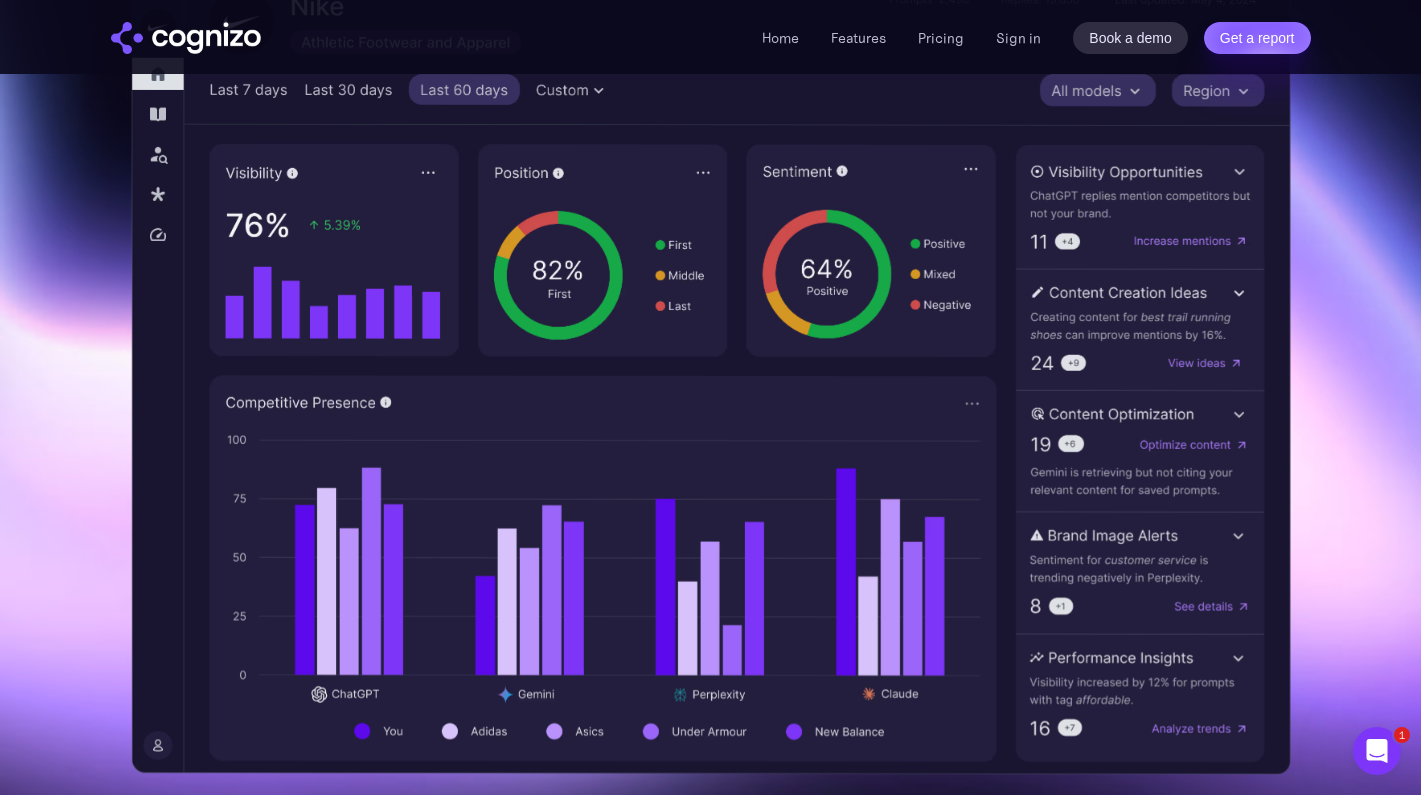 click at bounding box center (710, 354) 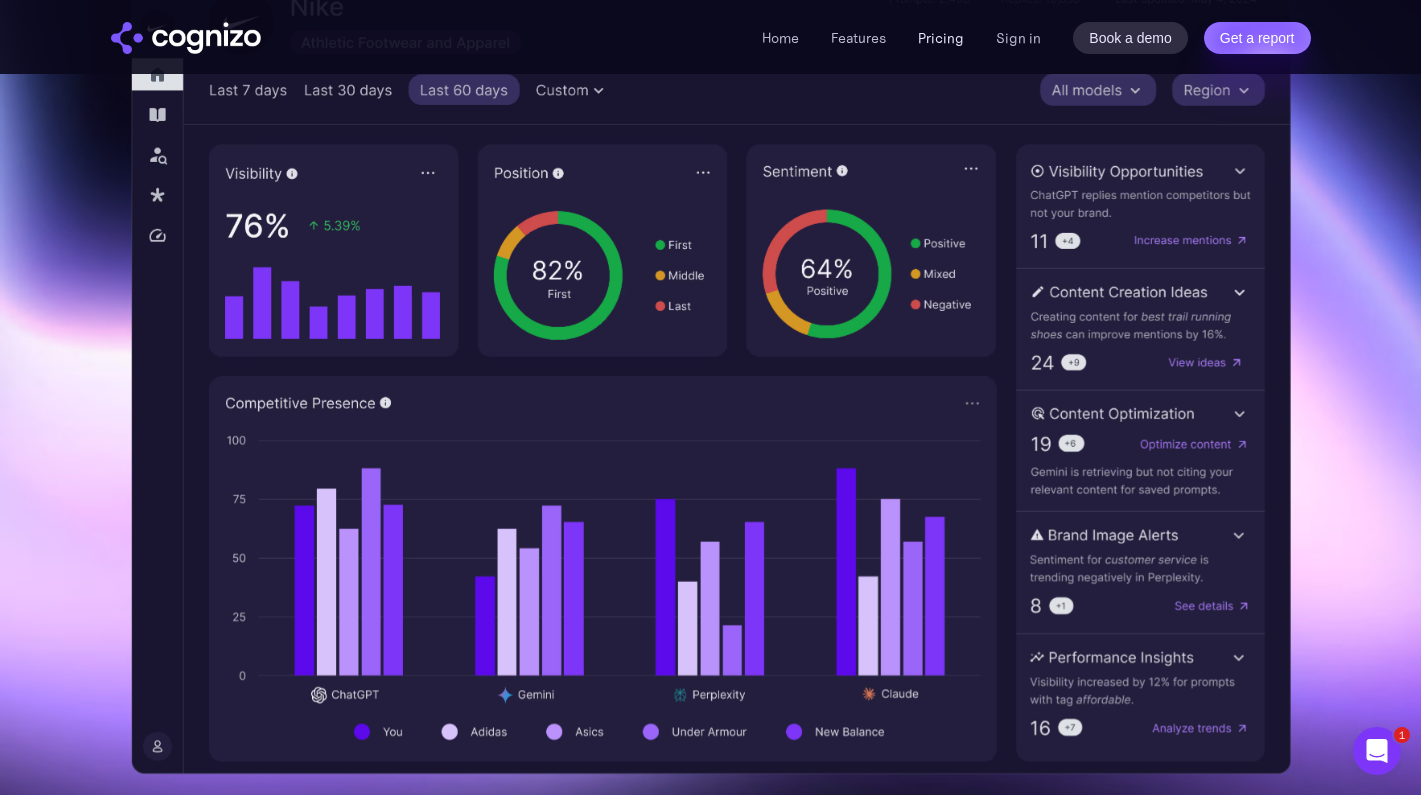 click on "Pricing" at bounding box center [941, 38] 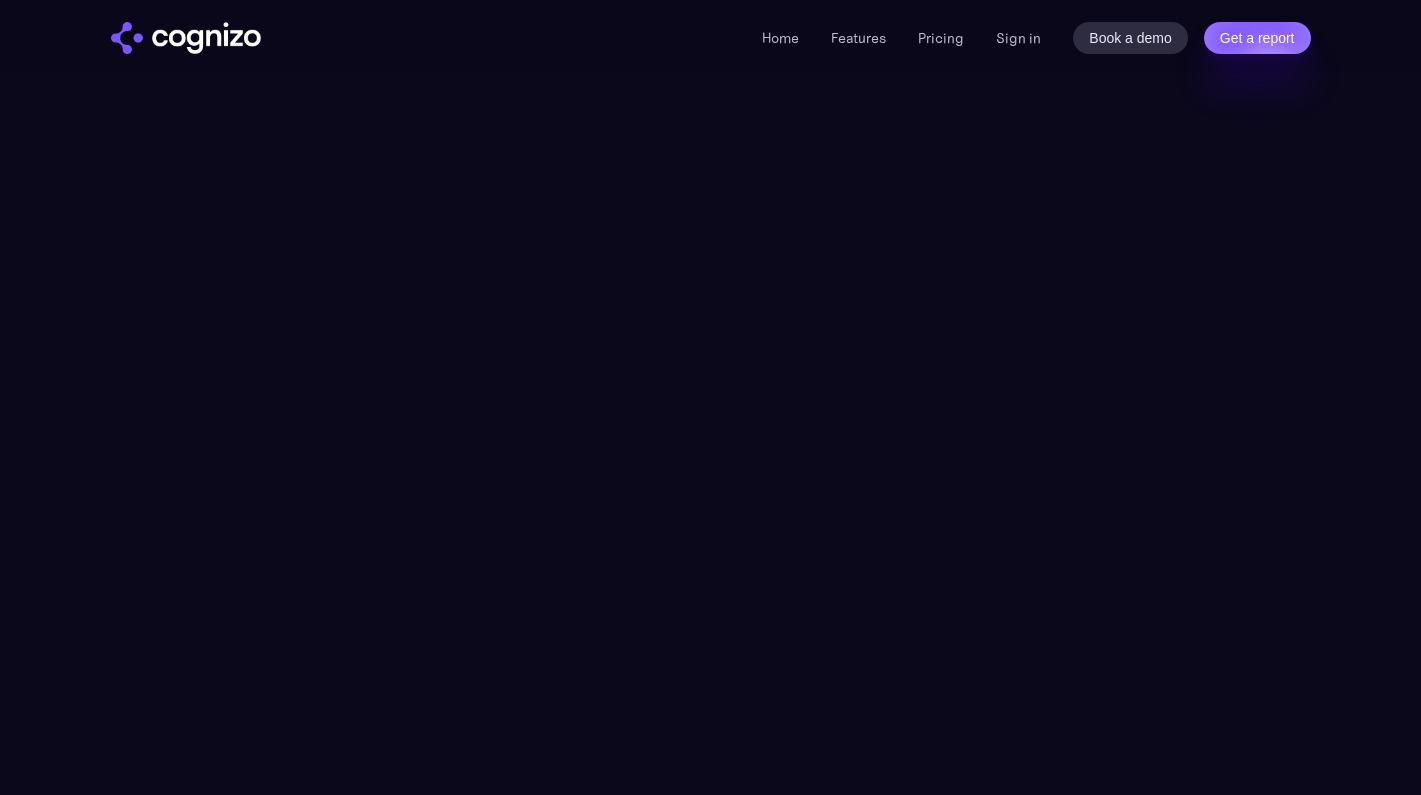 scroll, scrollTop: 0, scrollLeft: 0, axis: both 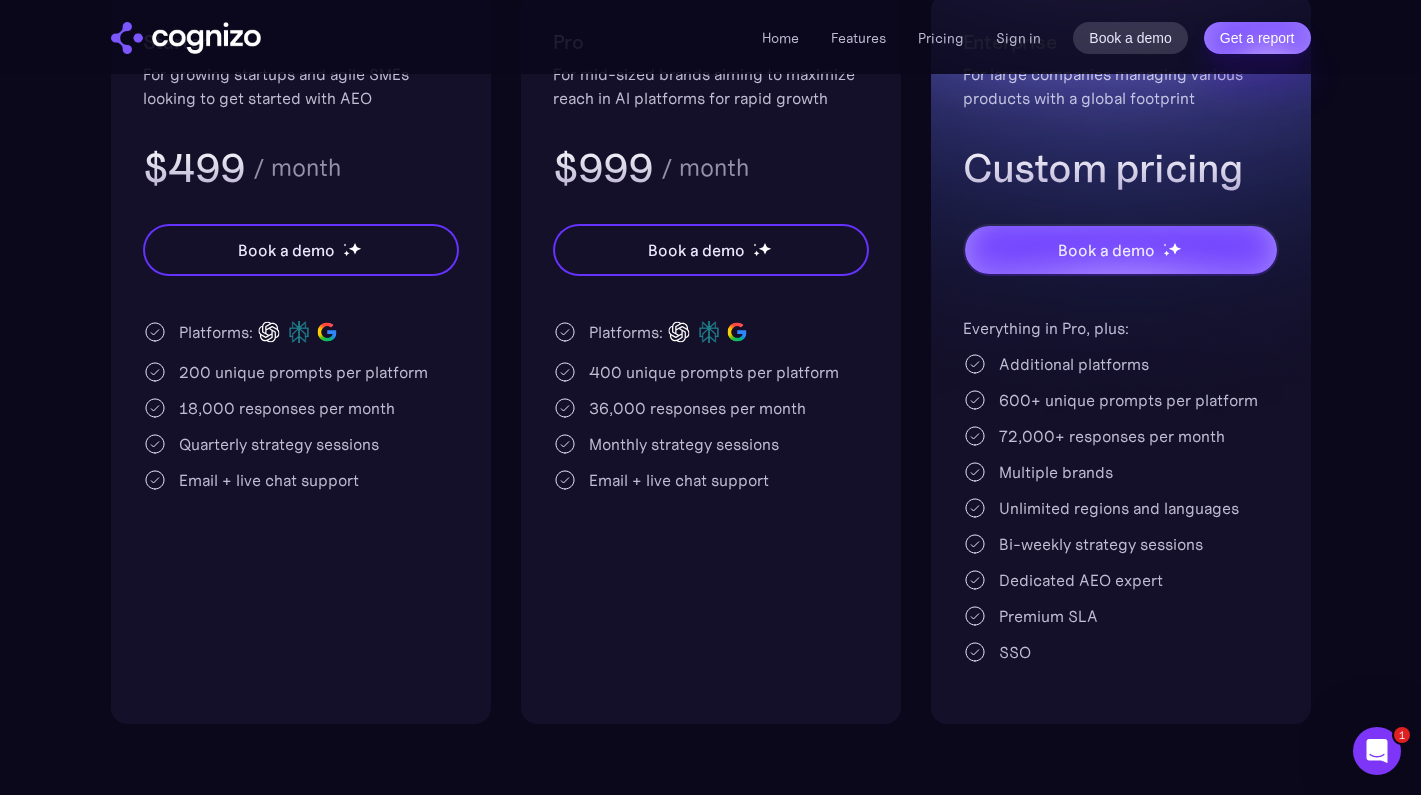 click on "Platforms:" at bounding box center (626, 332) 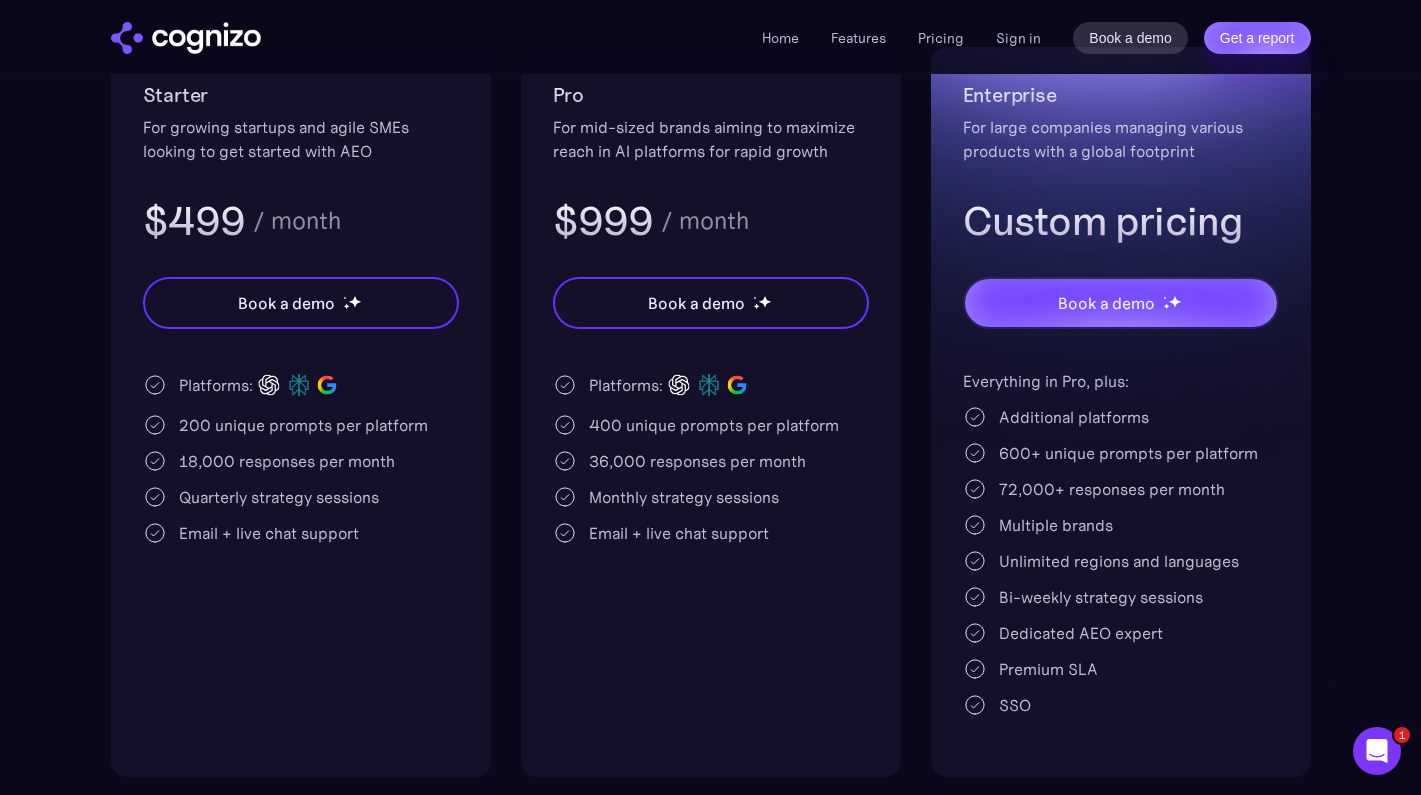 scroll, scrollTop: 430, scrollLeft: 0, axis: vertical 